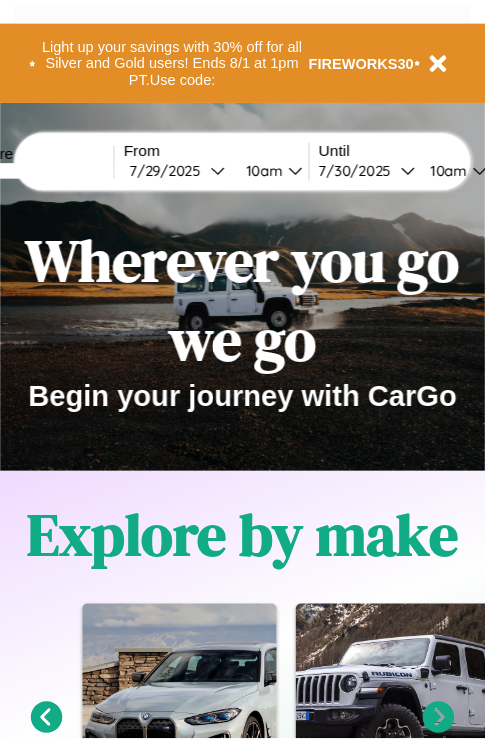 scroll, scrollTop: 0, scrollLeft: 0, axis: both 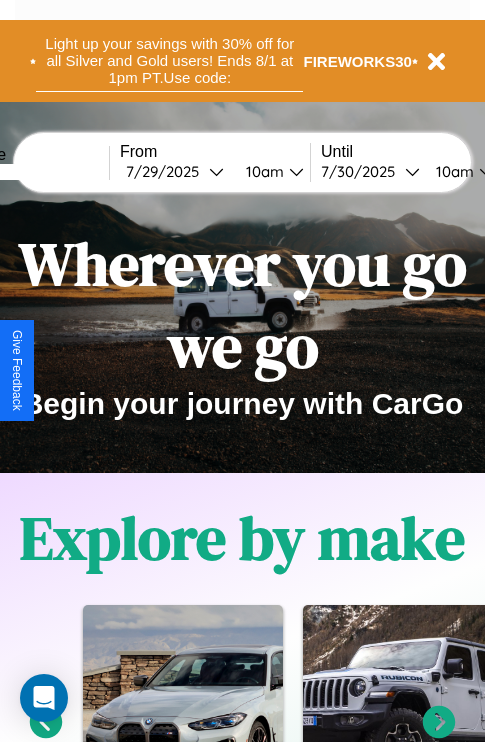 click on "Light up your savings with 30% off for all Silver and Gold users! Ends 8/1 at 1pm PT.  Use code:" at bounding box center [169, 61] 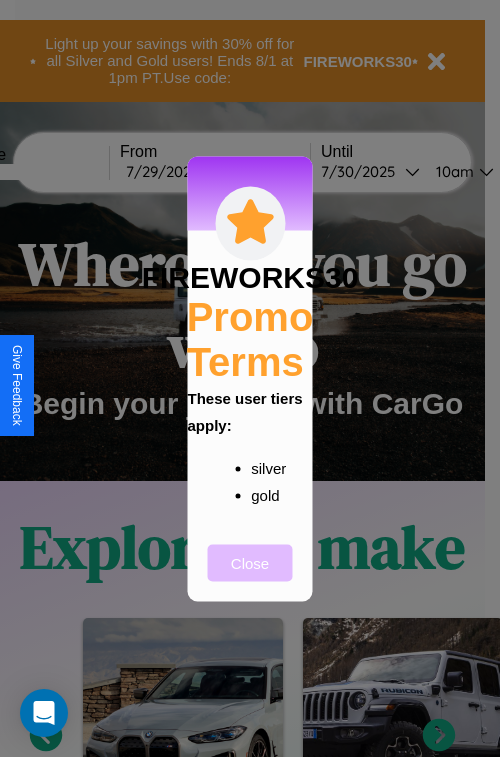 click on "Close" at bounding box center [250, 562] 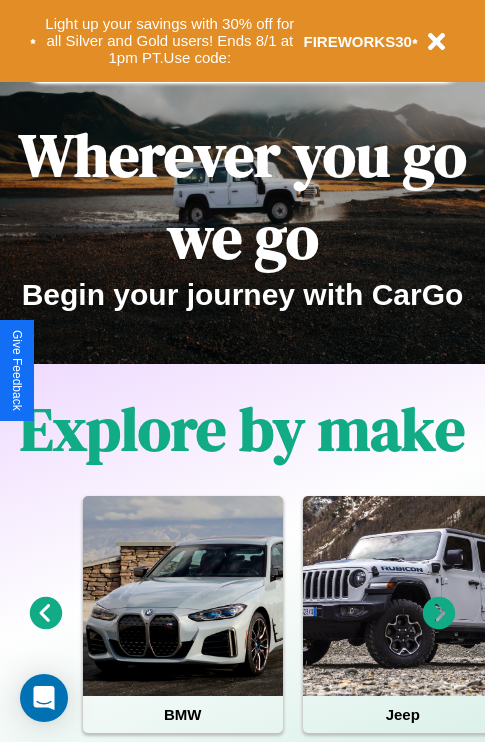 scroll, scrollTop: 1947, scrollLeft: 0, axis: vertical 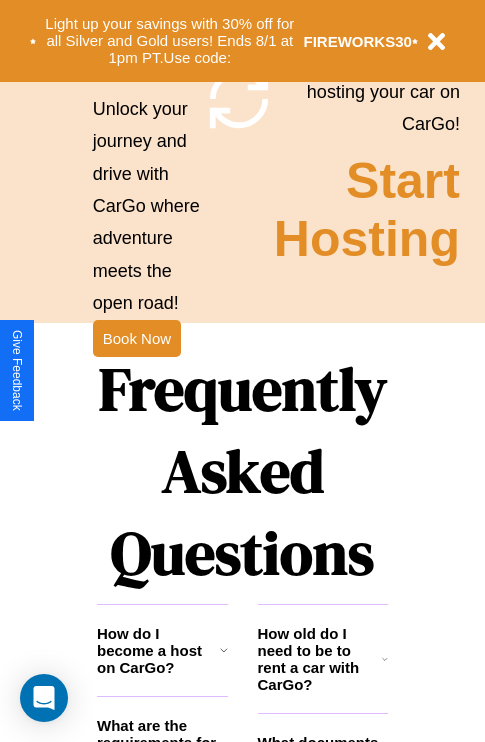 click on "Frequently Asked Questions" at bounding box center [242, 471] 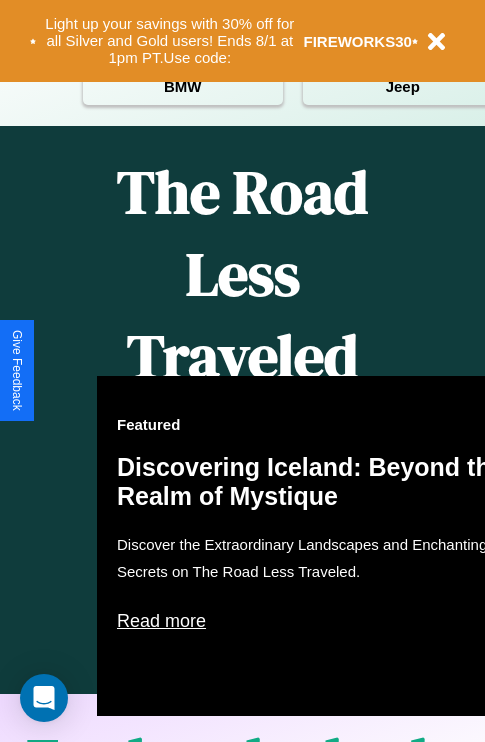 scroll, scrollTop: 0, scrollLeft: 0, axis: both 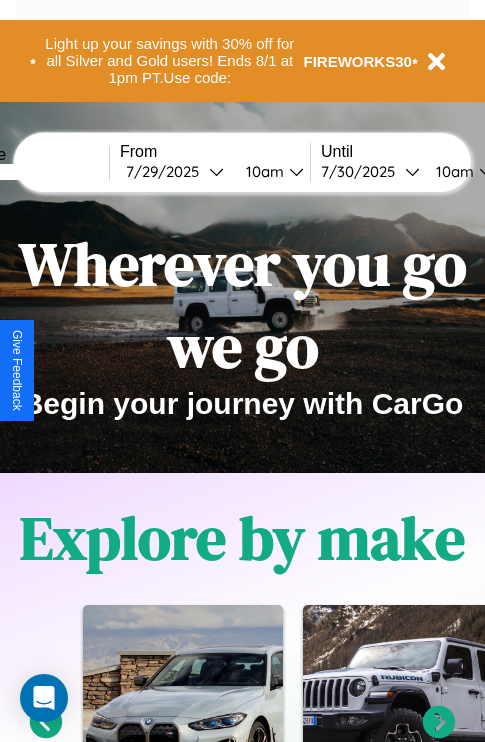 click at bounding box center (34, 172) 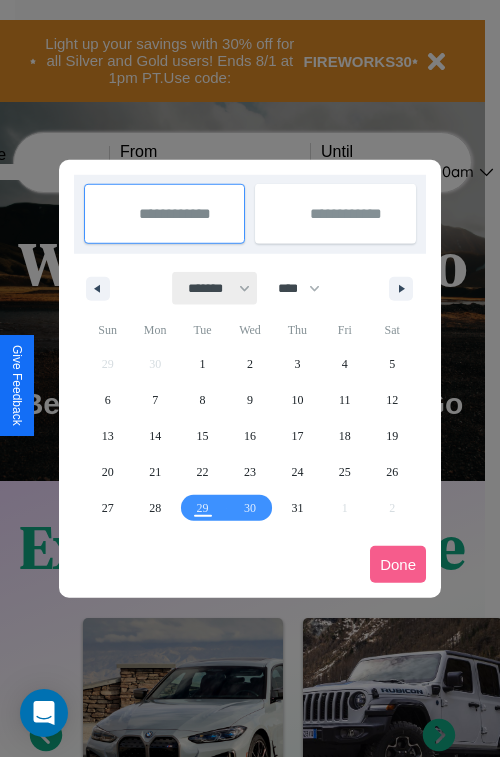 click on "******* ******** ***** ***** *** **** **** ****** ********* ******* ******** ********" at bounding box center [215, 288] 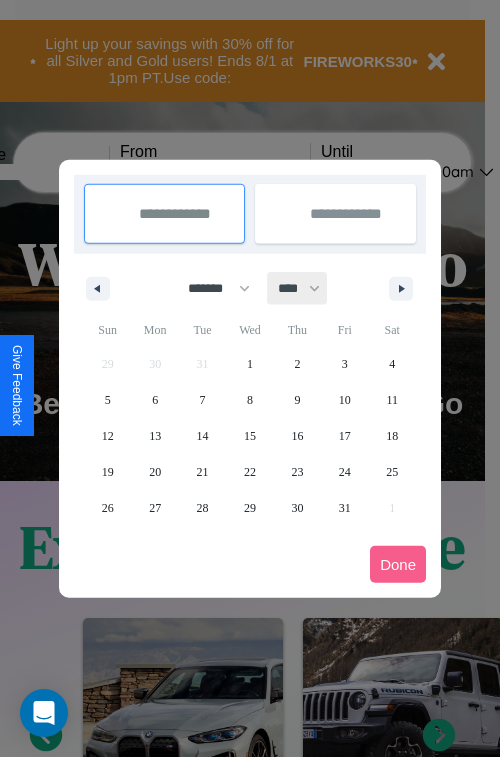 click on "**** **** **** **** **** **** **** **** **** **** **** **** **** **** **** **** **** **** **** **** **** **** **** **** **** **** **** **** **** **** **** **** **** **** **** **** **** **** **** **** **** **** **** **** **** **** **** **** **** **** **** **** **** **** **** **** **** **** **** **** **** **** **** **** **** **** **** **** **** **** **** **** **** **** **** **** **** **** **** **** **** **** **** **** **** **** **** **** **** **** **** **** **** **** **** **** **** **** **** **** **** **** **** **** **** **** **** **** **** **** **** **** **** **** **** **** **** **** **** **** ****" at bounding box center (298, 288) 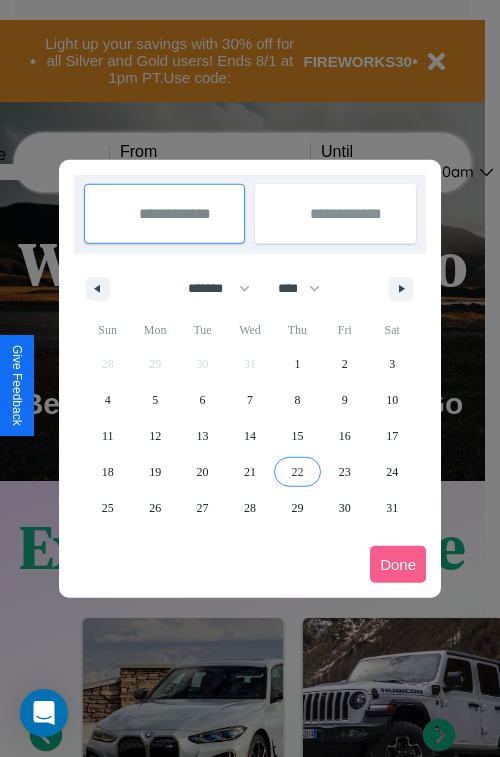 click on "22" at bounding box center (297, 472) 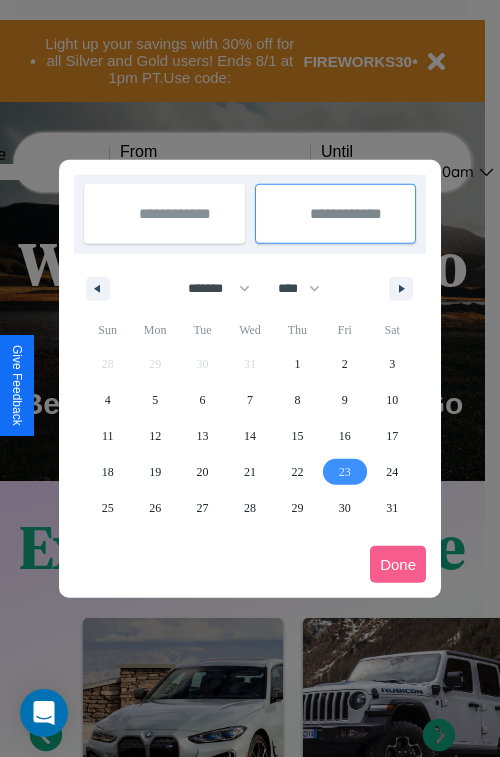 click on "23" at bounding box center (345, 472) 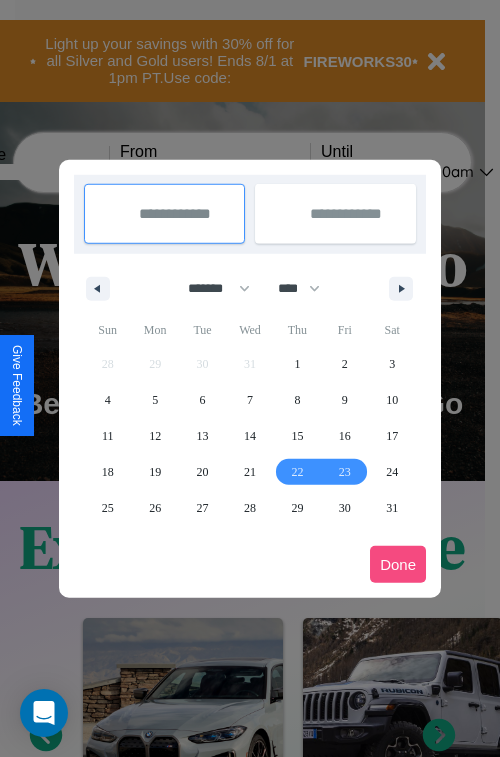 click on "Done" at bounding box center [398, 564] 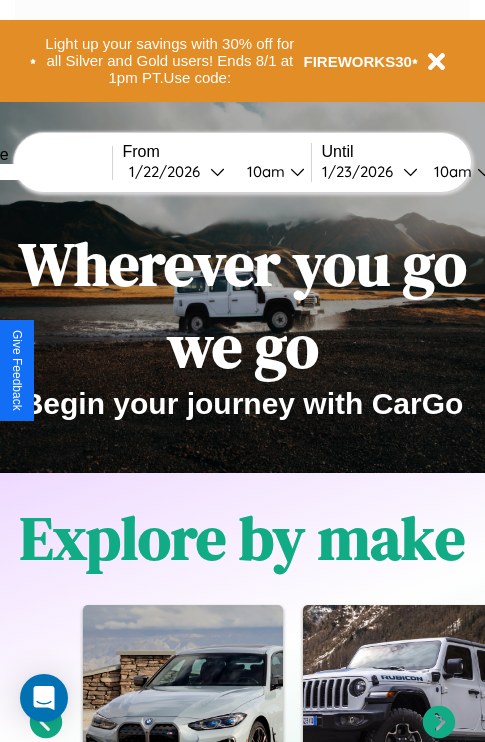 scroll, scrollTop: 0, scrollLeft: 74, axis: horizontal 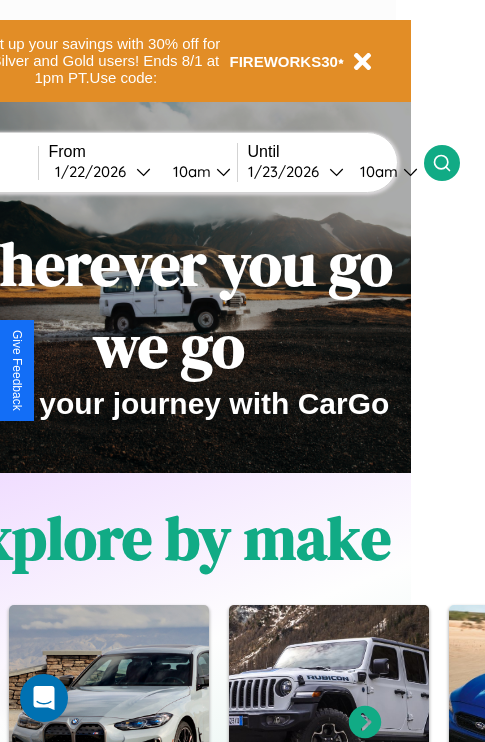 click 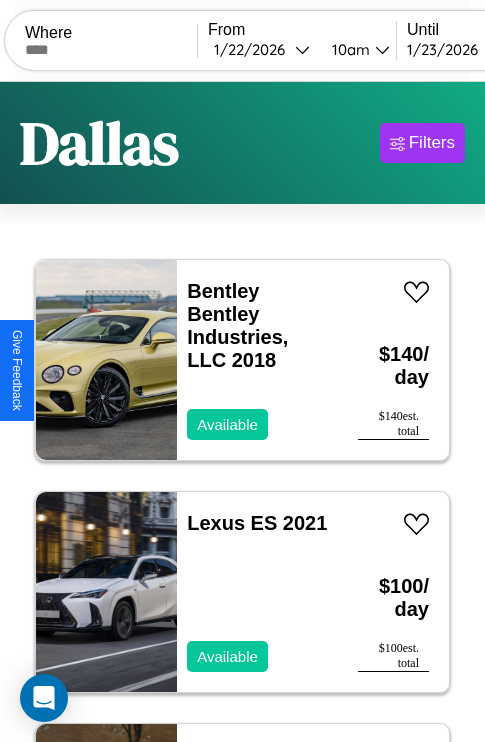 scroll, scrollTop: 66, scrollLeft: 0, axis: vertical 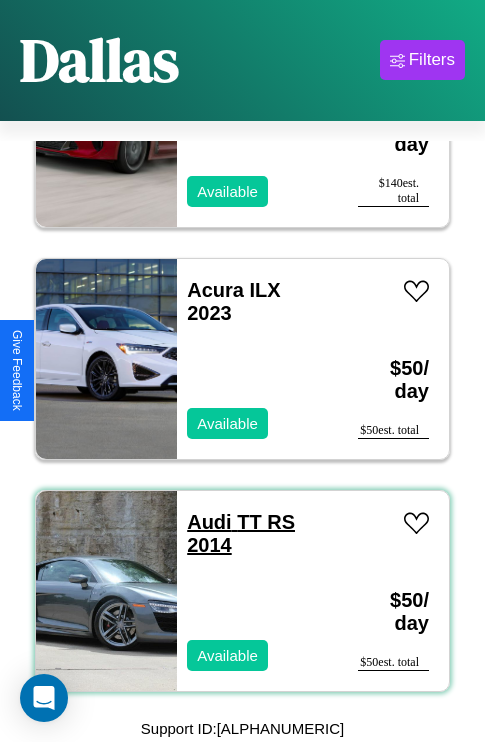 click on "Audi   TT RS   2014" at bounding box center (241, 533) 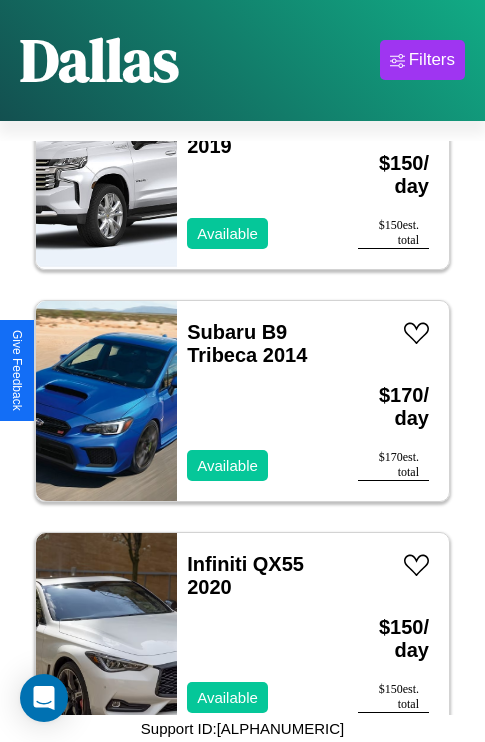 scroll, scrollTop: 1699, scrollLeft: 0, axis: vertical 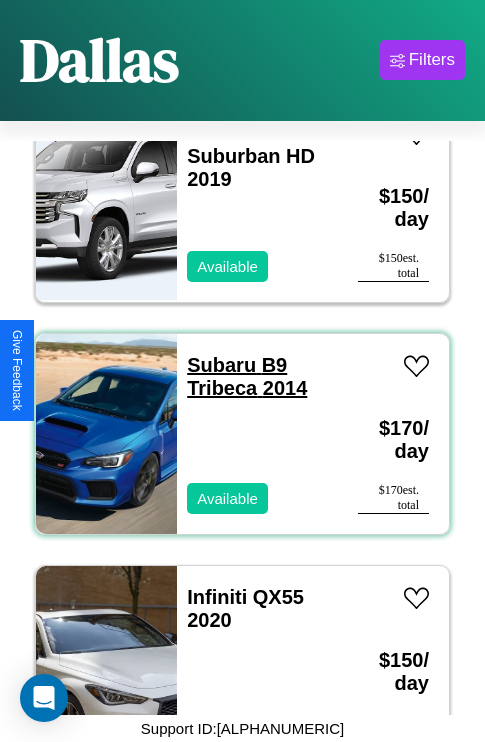 click on "Subaru   B9 Tribeca   2014" at bounding box center [247, 376] 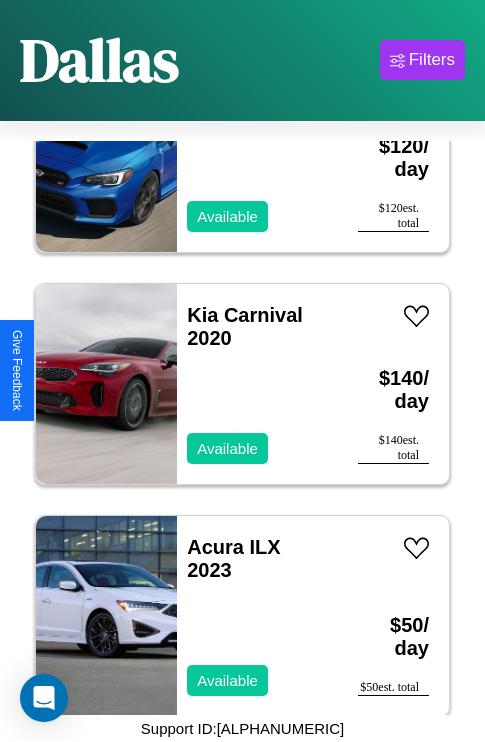 scroll, scrollTop: 4947, scrollLeft: 0, axis: vertical 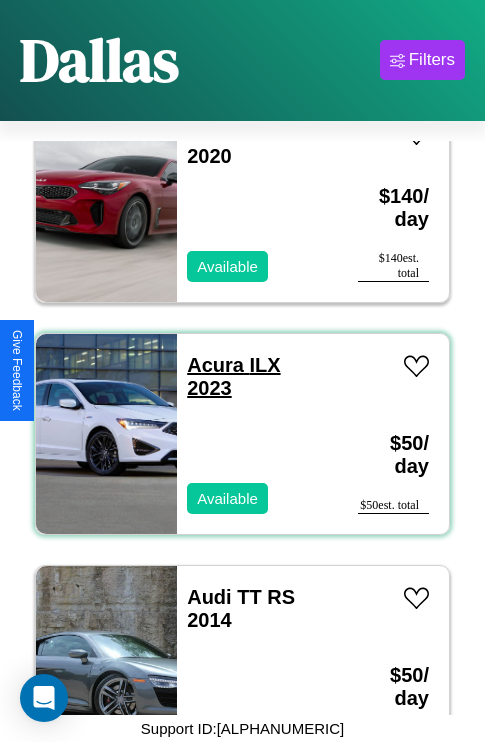 click on "Acura   ILX   2023" at bounding box center (233, 376) 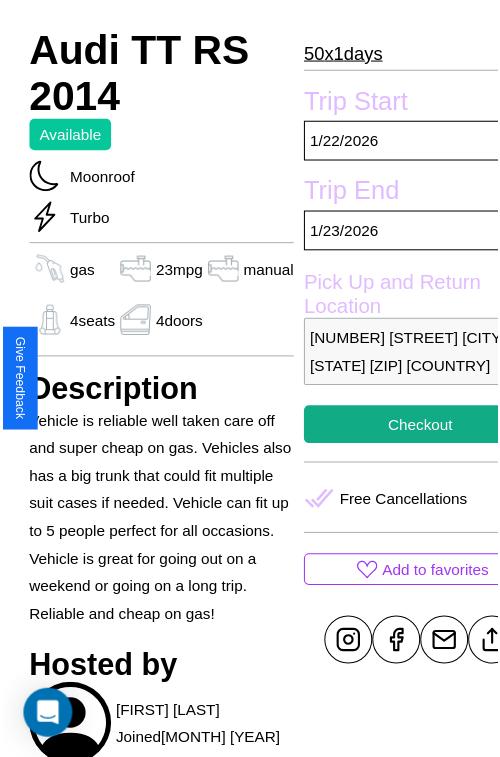 scroll, scrollTop: 600, scrollLeft: 68, axis: both 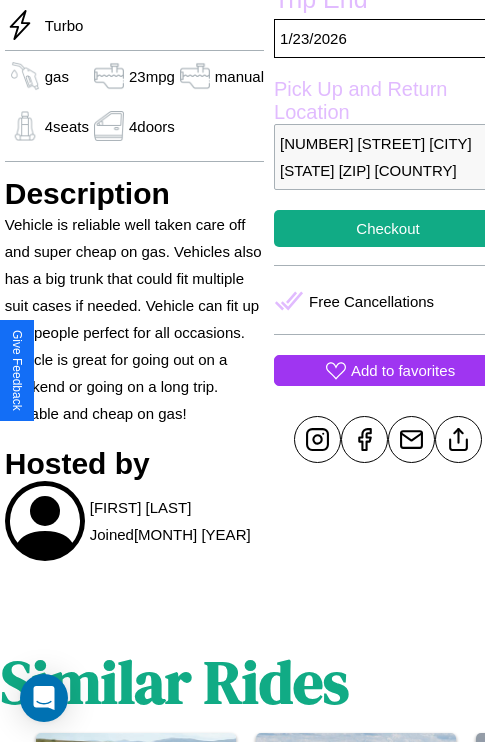 click on "Add to favorites" at bounding box center (403, 370) 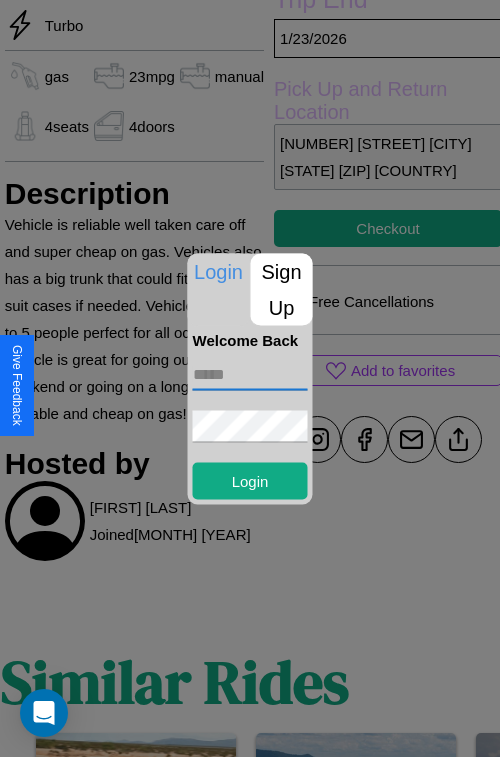 click at bounding box center (250, 374) 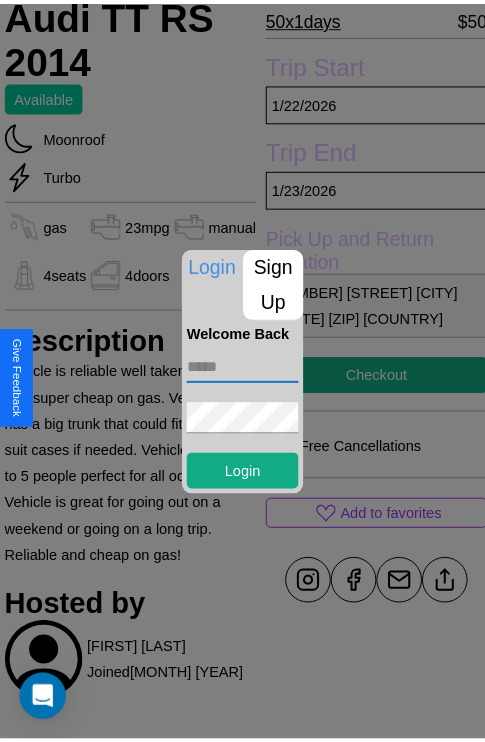 scroll, scrollTop: 450, scrollLeft: 68, axis: both 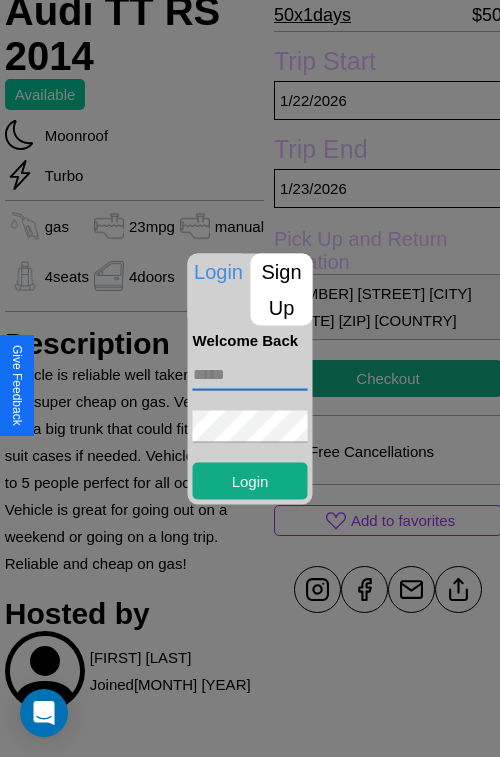 click at bounding box center (250, 378) 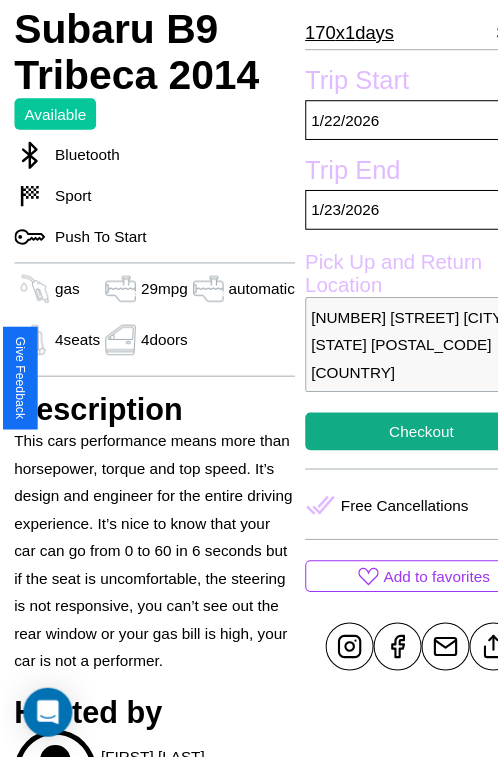 scroll, scrollTop: 623, scrollLeft: 84, axis: both 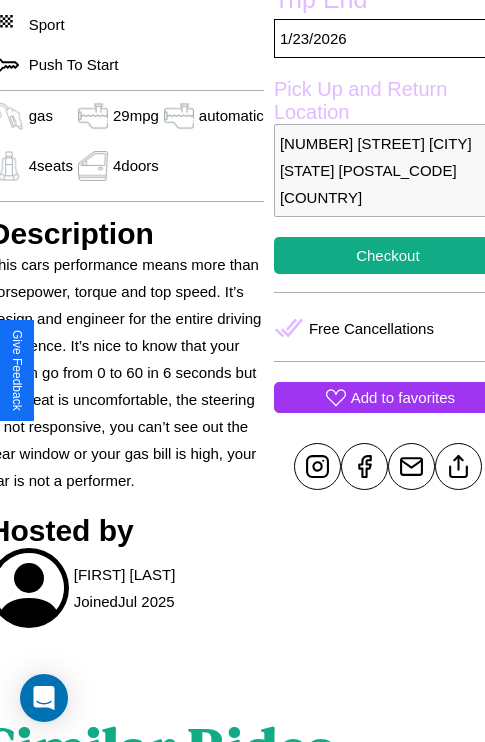 click on "Add to favorites" at bounding box center (403, 397) 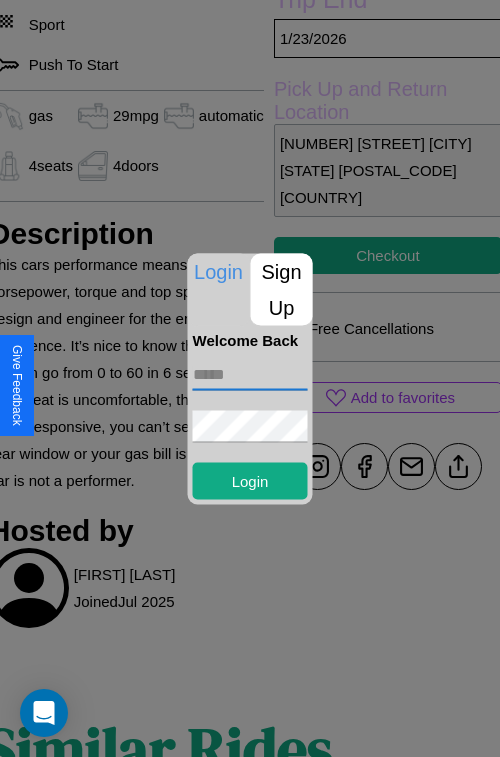 click at bounding box center (250, 374) 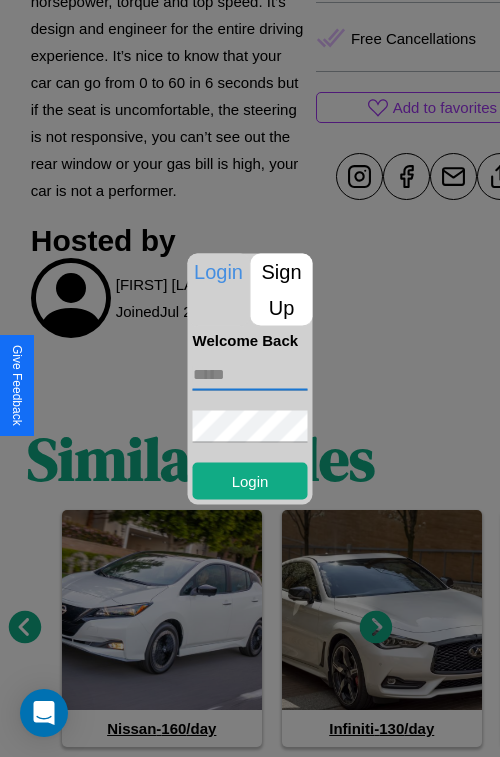scroll, scrollTop: 997, scrollLeft: 30, axis: both 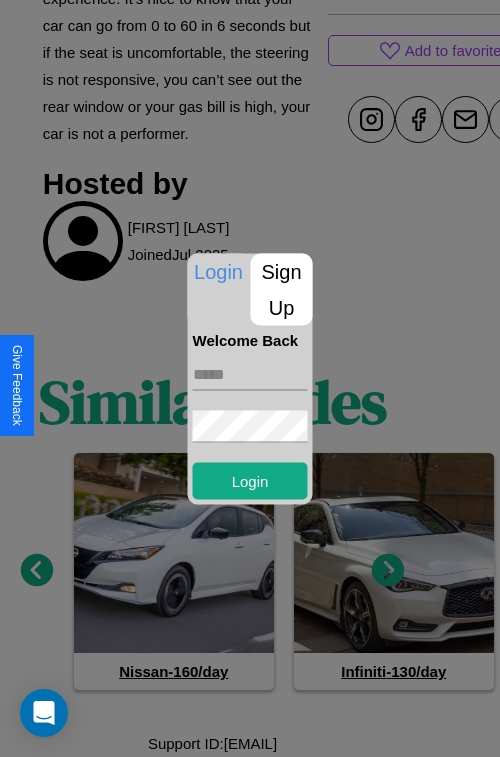 click at bounding box center (250, 378) 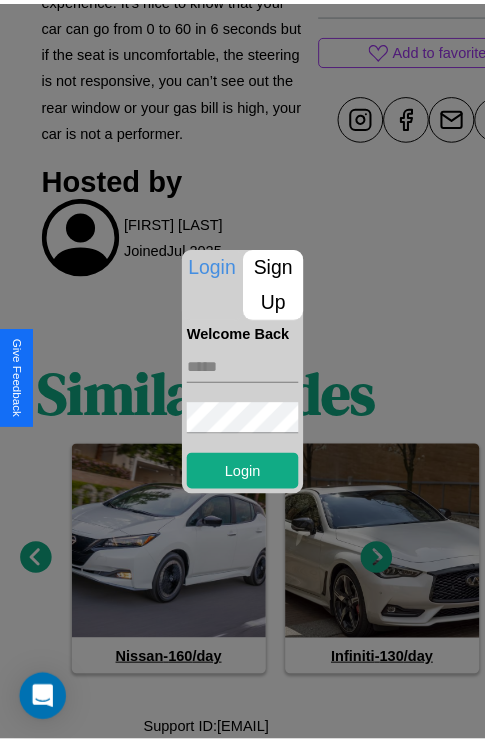 scroll, scrollTop: 978, scrollLeft: 30, axis: both 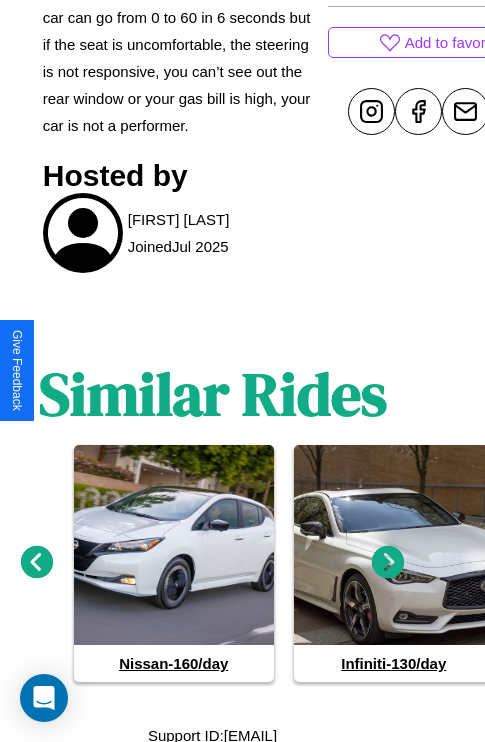 click 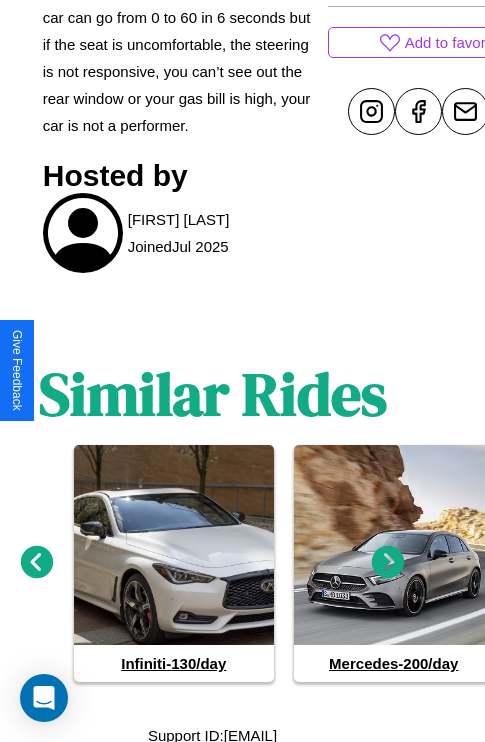 click 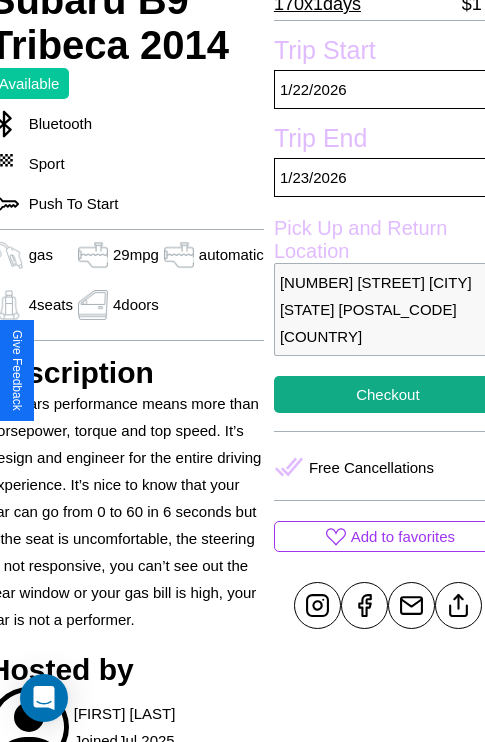 scroll, scrollTop: 481, scrollLeft: 84, axis: both 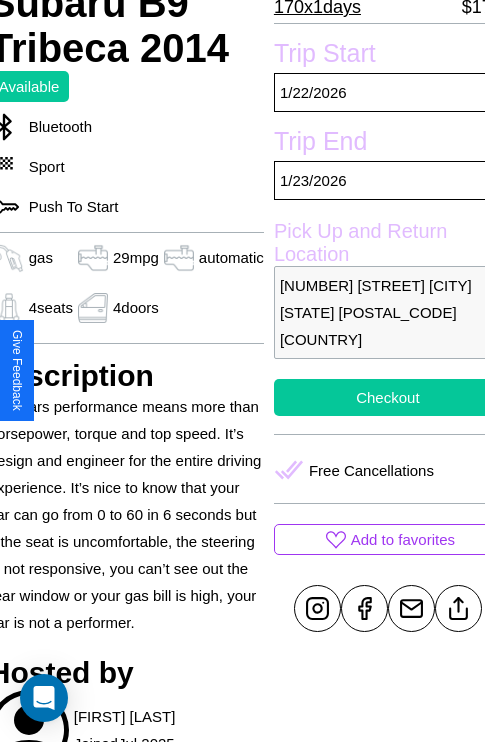 click on "Checkout" at bounding box center [388, 397] 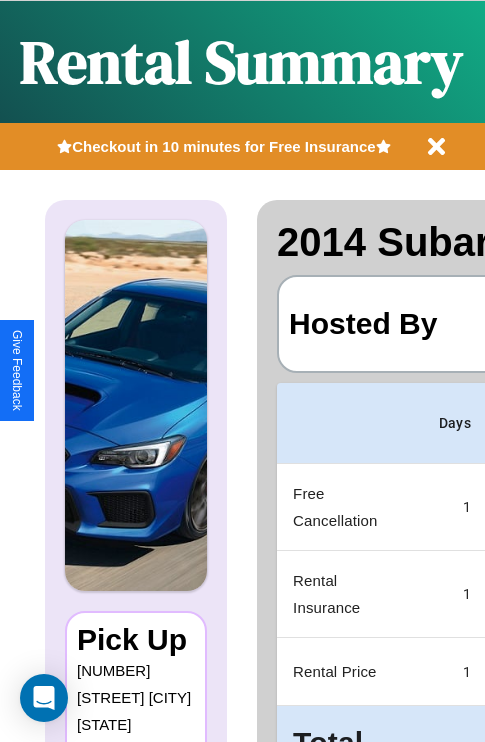 scroll, scrollTop: 0, scrollLeft: 378, axis: horizontal 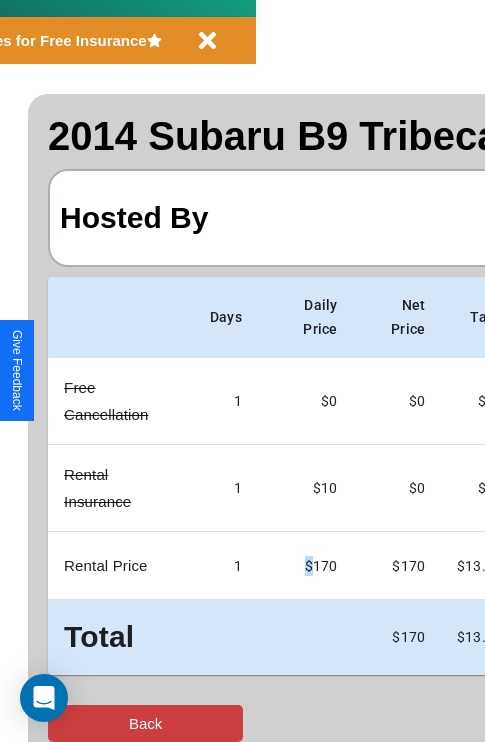 click on "Back" at bounding box center (145, 723) 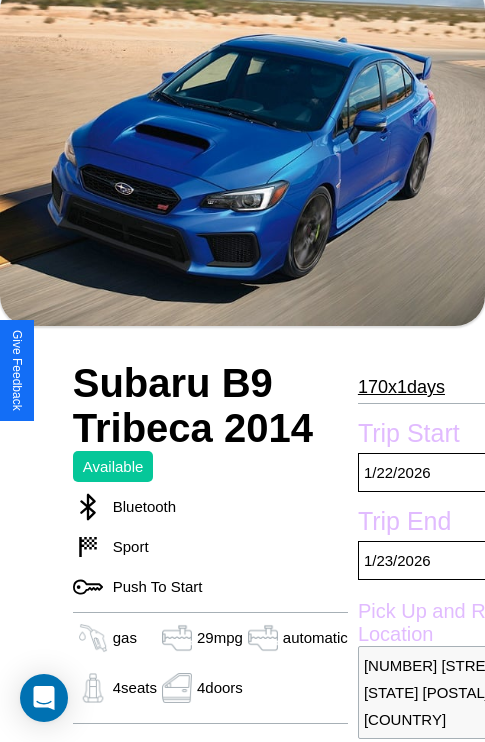 scroll, scrollTop: 117, scrollLeft: 0, axis: vertical 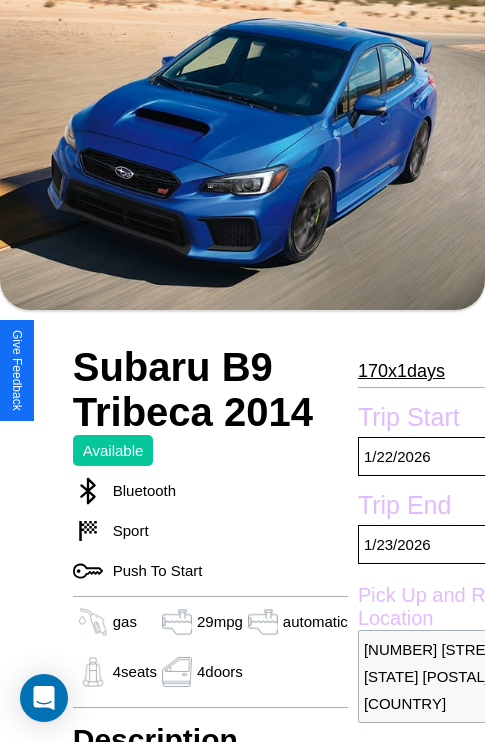 click on "170  x  1  days" at bounding box center (401, 371) 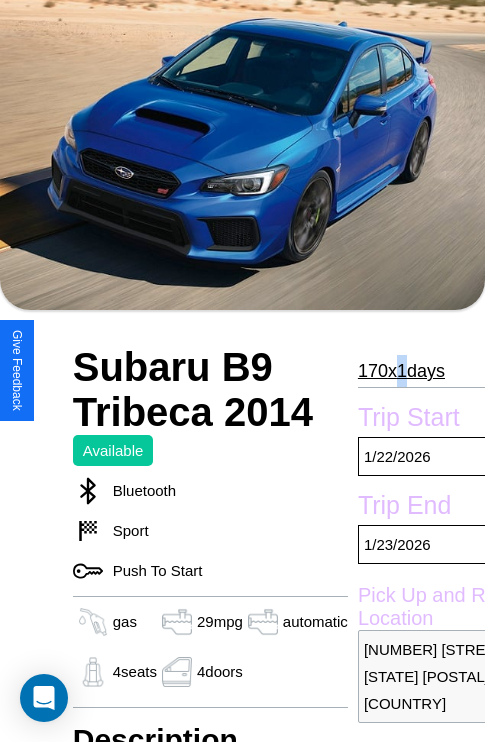click on "170  x  1  days" at bounding box center [401, 371] 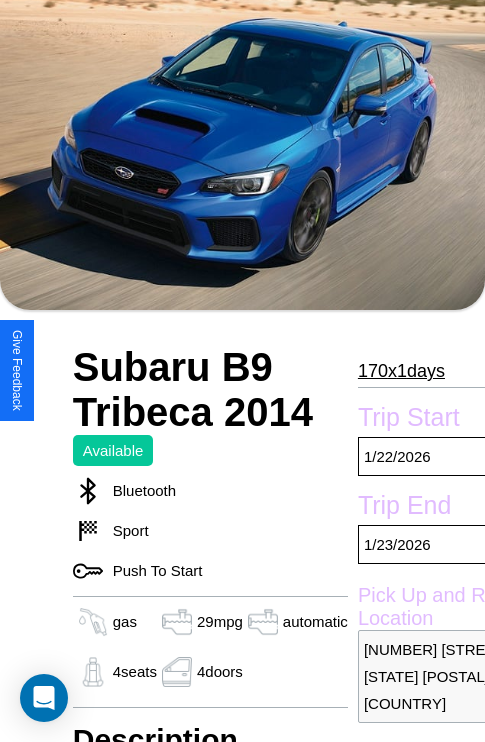 click on "170  x  1  days" at bounding box center [401, 371] 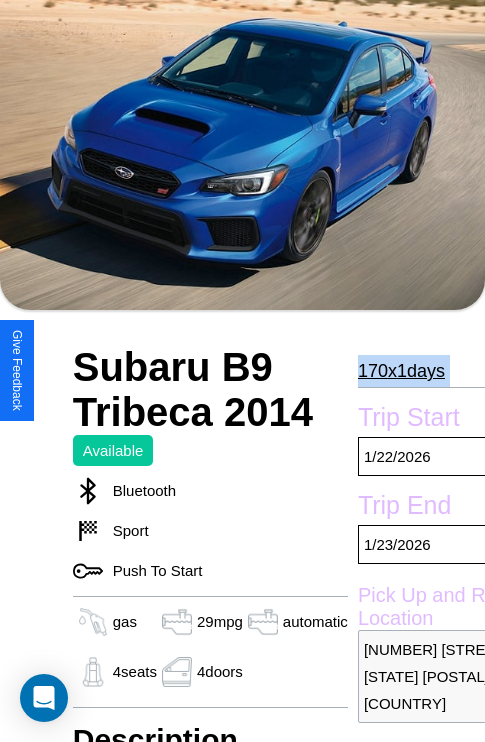 click on "170  x  1  days" at bounding box center [401, 371] 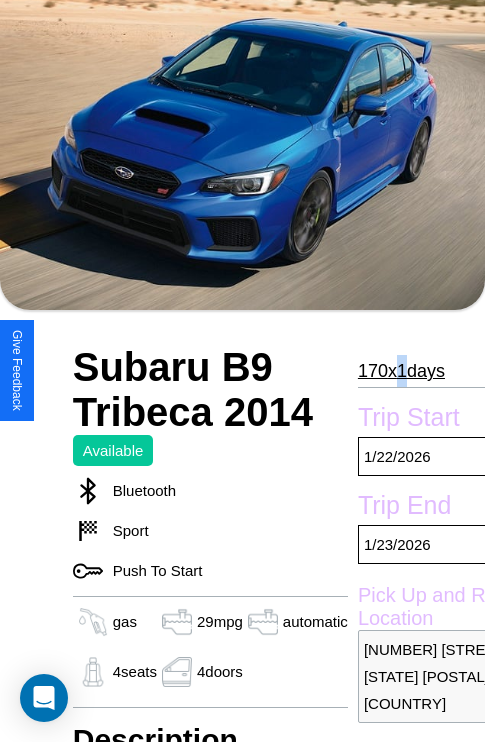 click on "170  x  1  days" at bounding box center (401, 371) 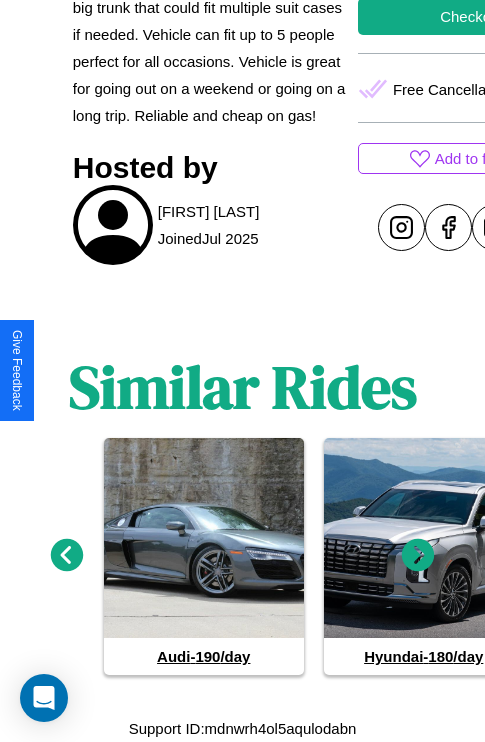 scroll, scrollTop: 856, scrollLeft: 0, axis: vertical 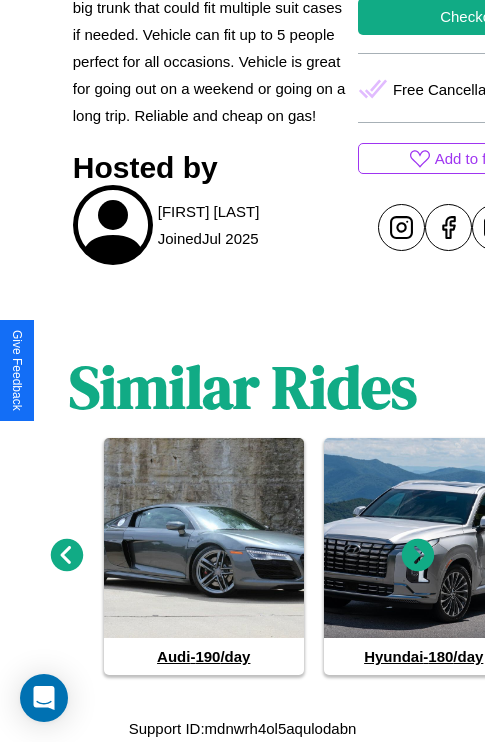 click 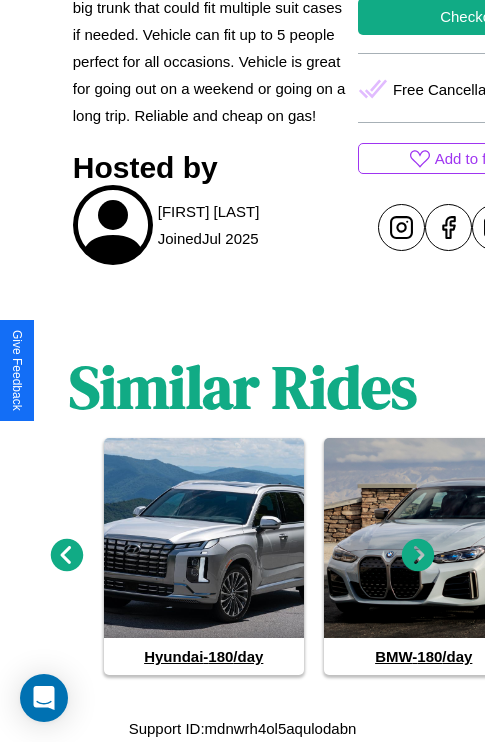 click 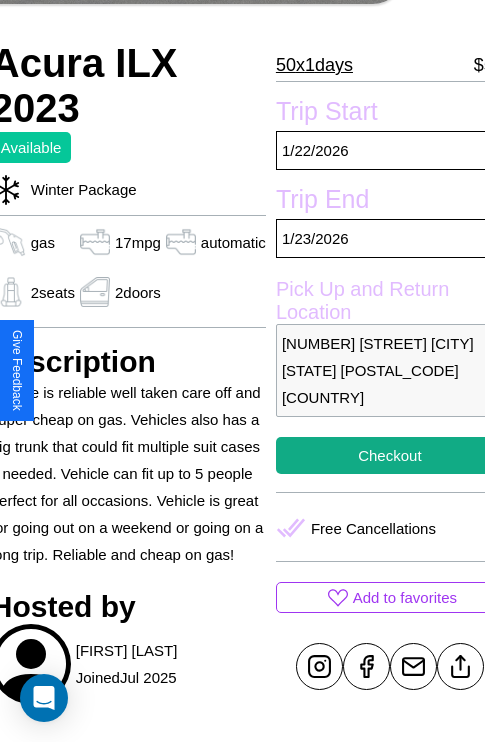 scroll, scrollTop: 387, scrollLeft: 84, axis: both 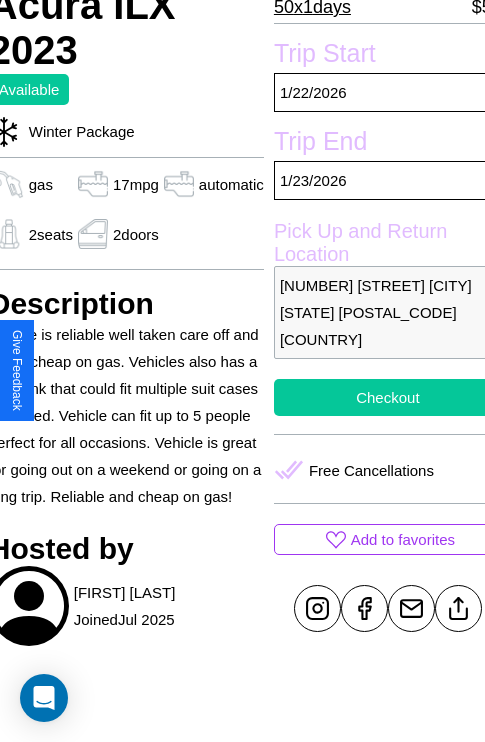 click on "Checkout" at bounding box center (388, 397) 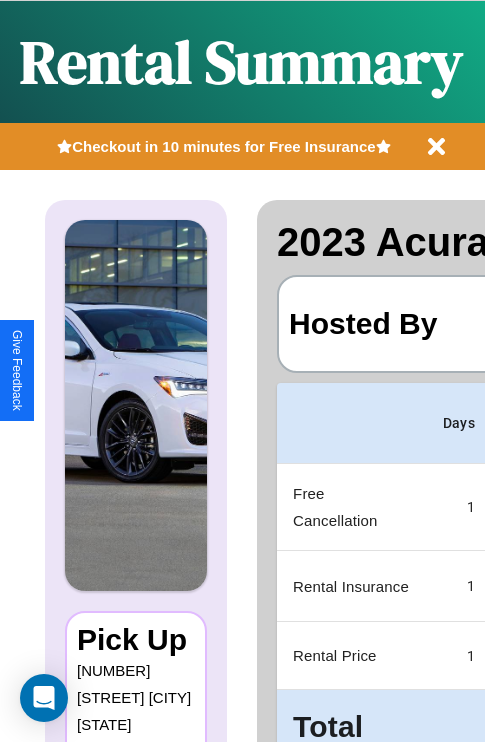 scroll, scrollTop: 0, scrollLeft: 378, axis: horizontal 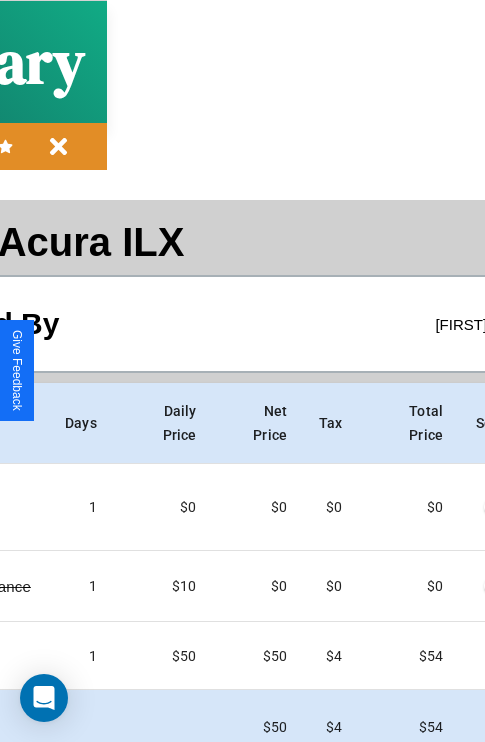 click on "Checkout" at bounding box center (441, 813) 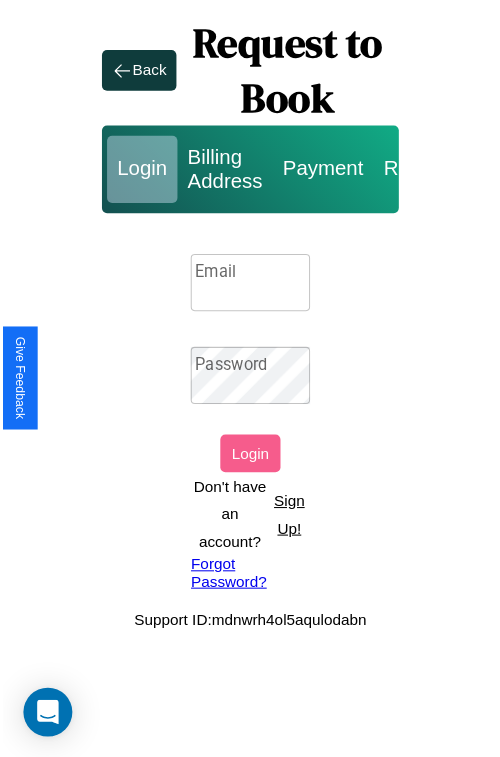 scroll, scrollTop: 0, scrollLeft: 0, axis: both 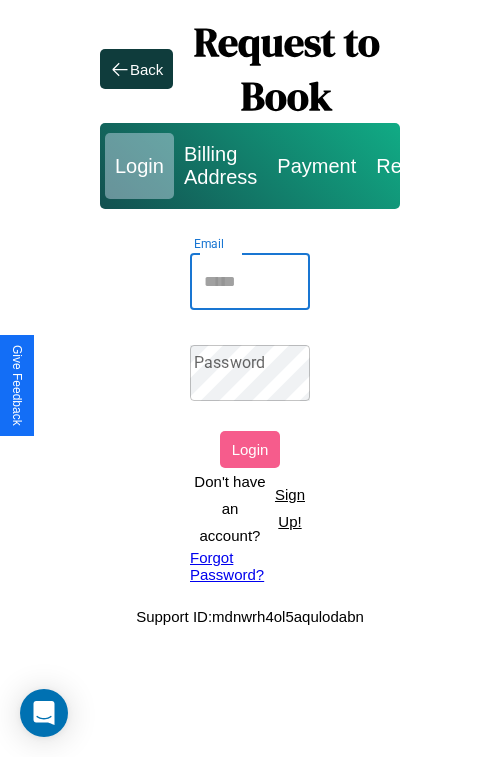 click on "Email" at bounding box center [250, 282] 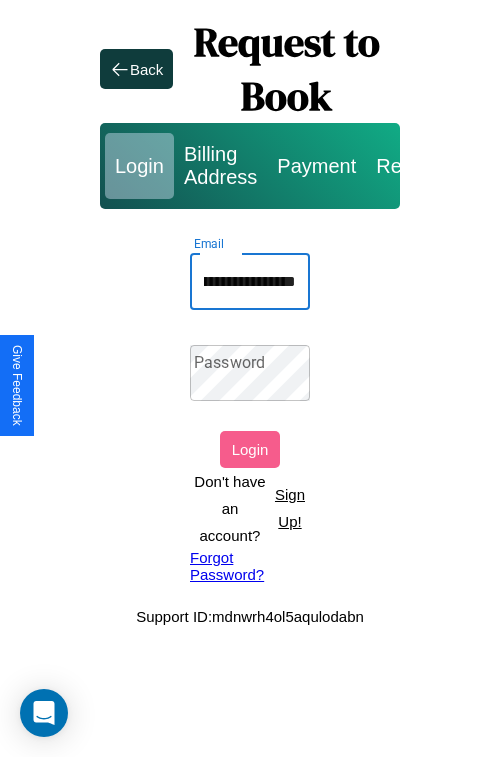 scroll, scrollTop: 0, scrollLeft: 118, axis: horizontal 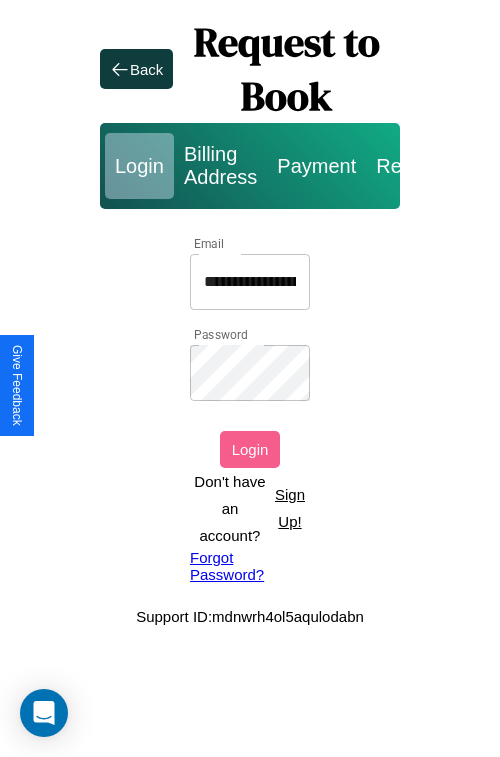 click on "Login" at bounding box center [250, 449] 